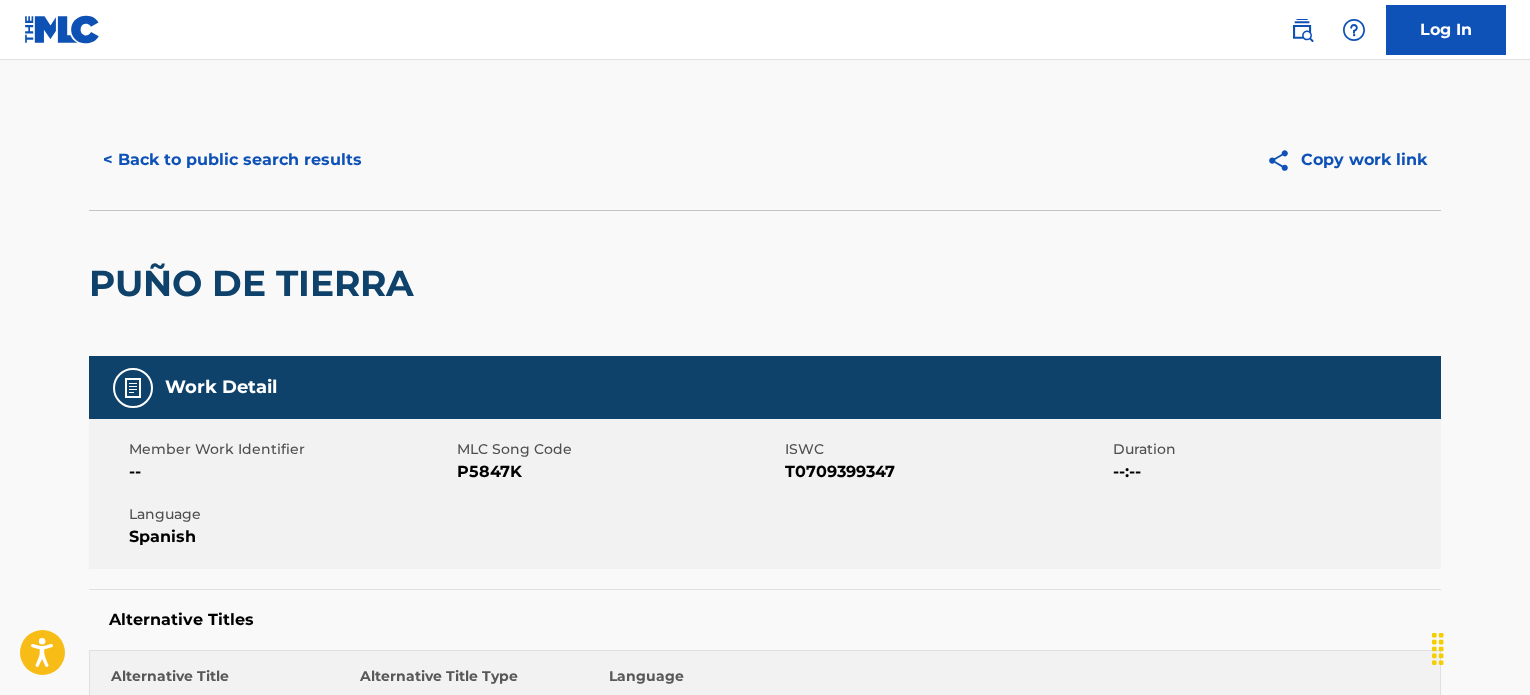 scroll, scrollTop: 4100, scrollLeft: 0, axis: vertical 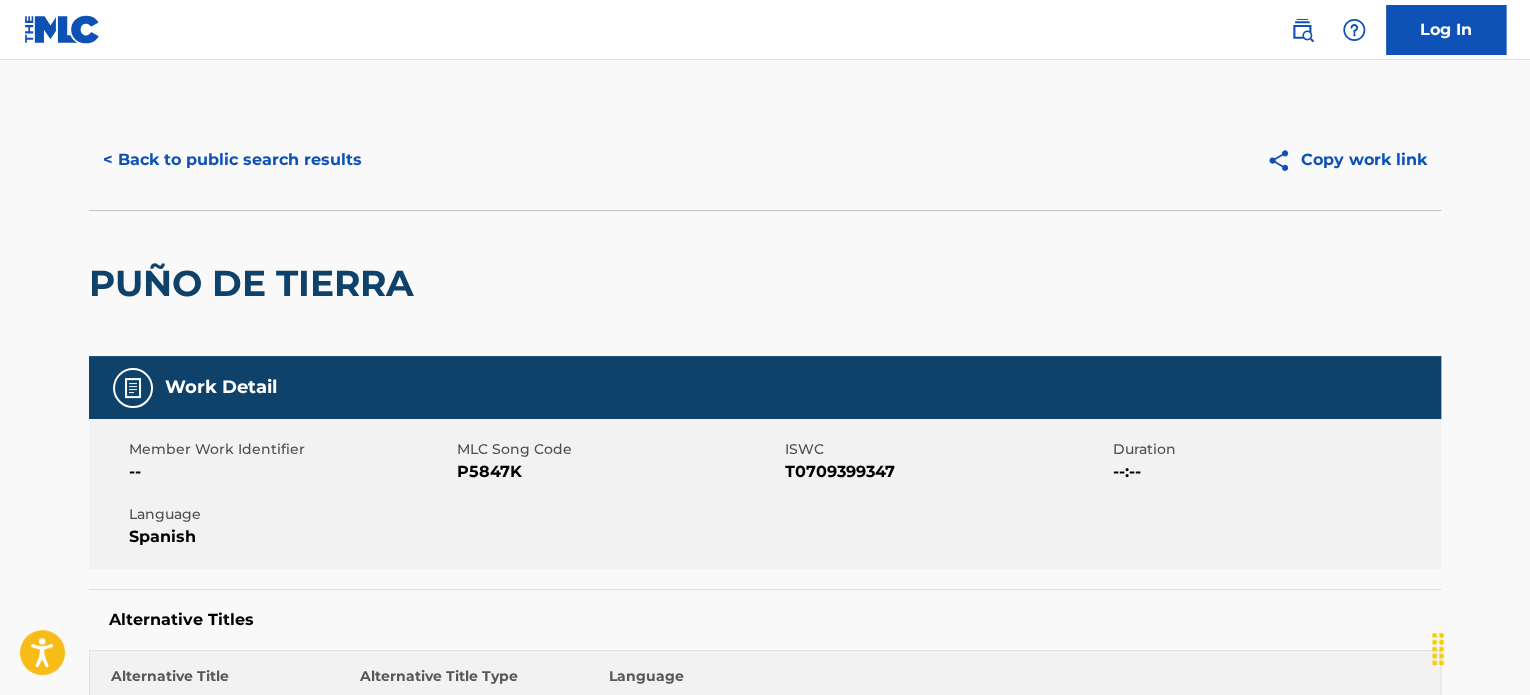 click on "< Back to public search results" at bounding box center [232, 160] 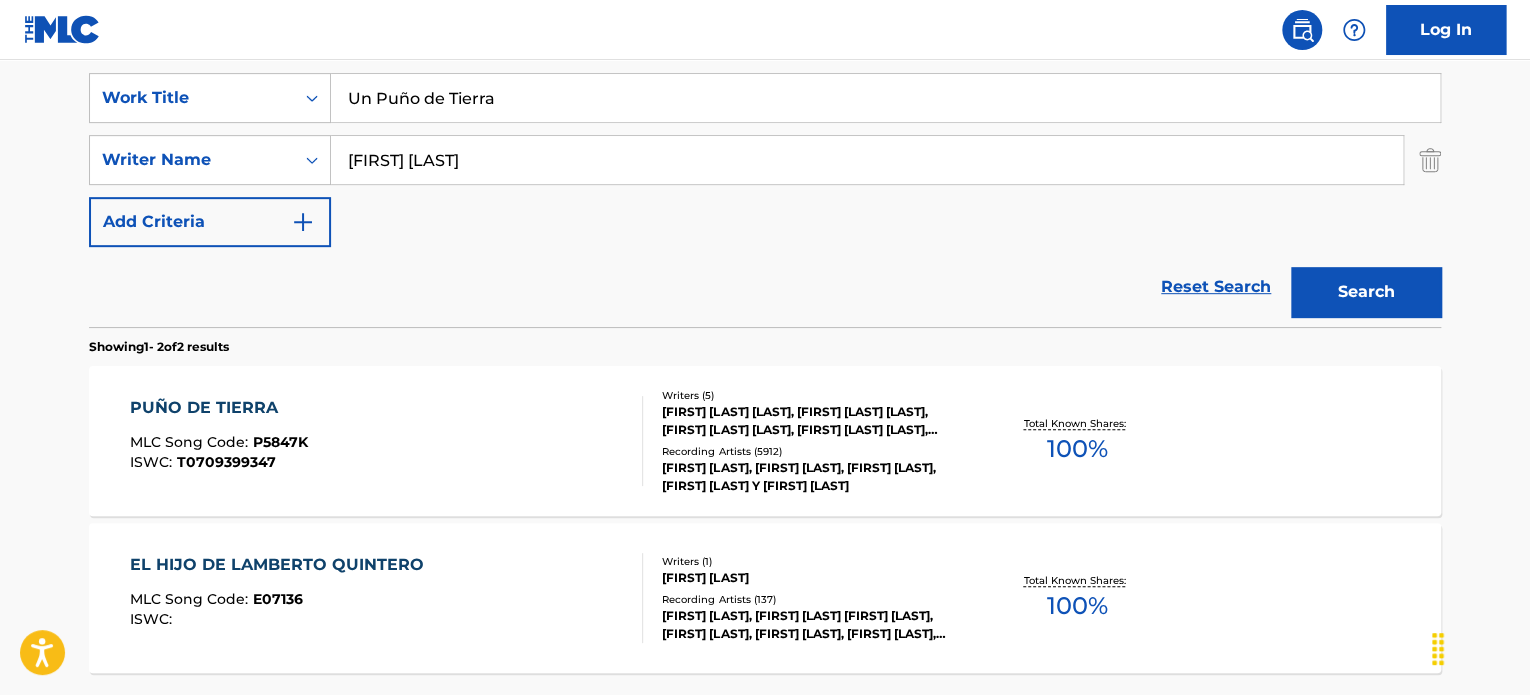 click on "Un Puño de Tierra" at bounding box center (885, 98) 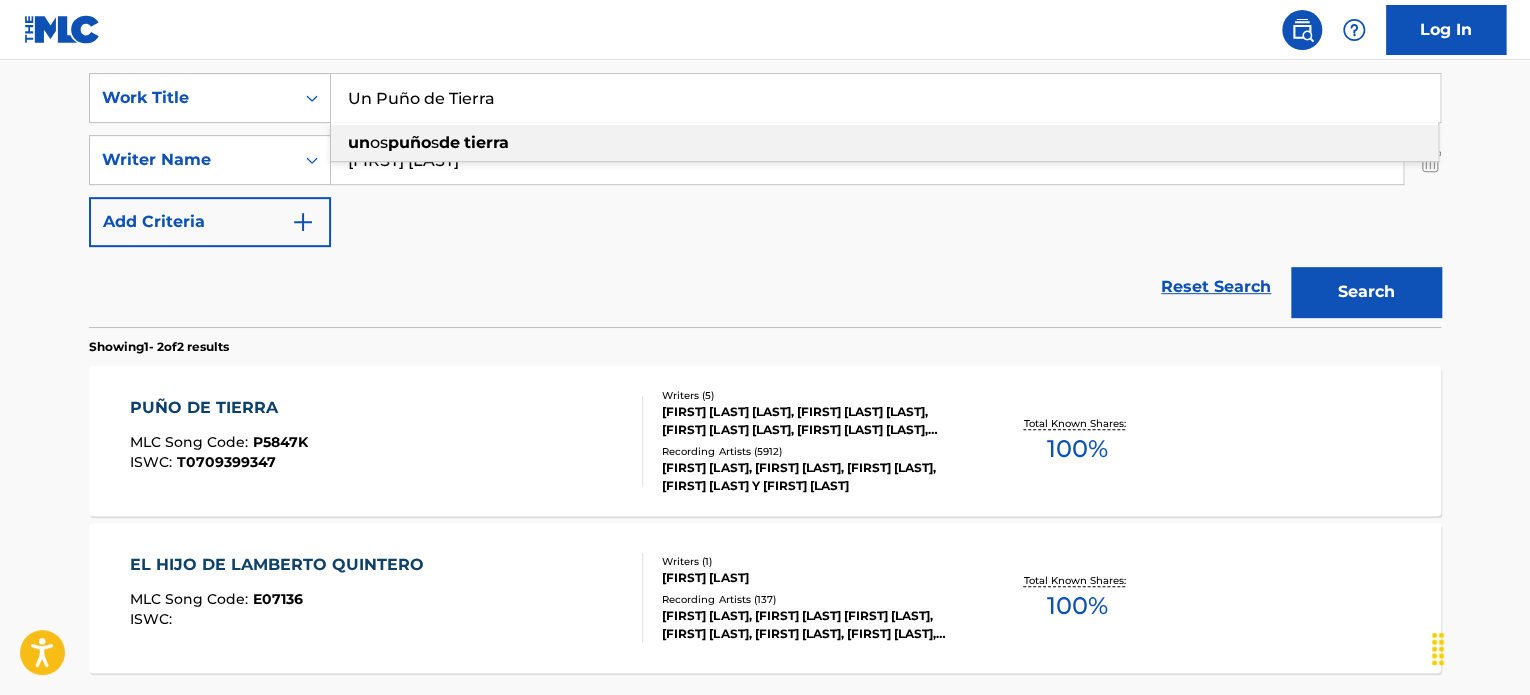 paste on "REINAA" 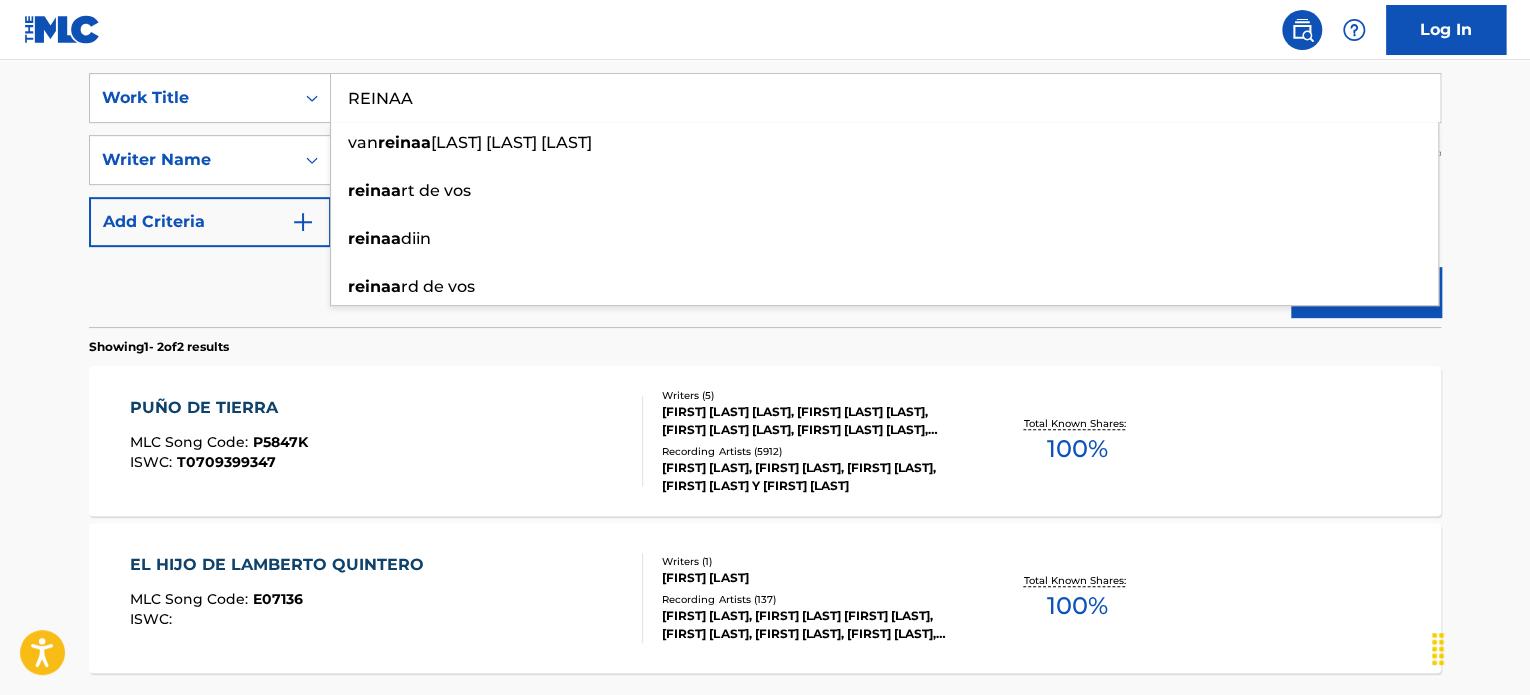 type on "REINAA" 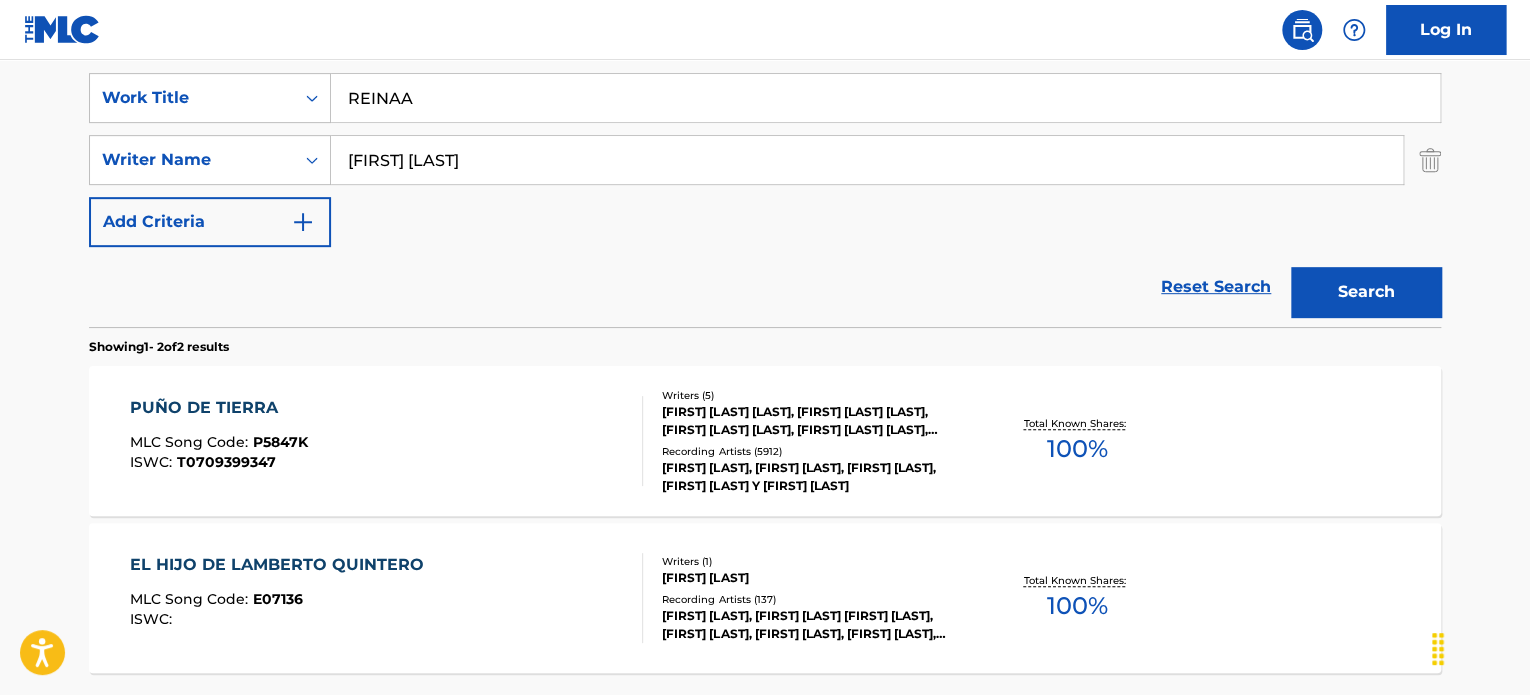 click on "Reset Search Search" at bounding box center [765, 287] 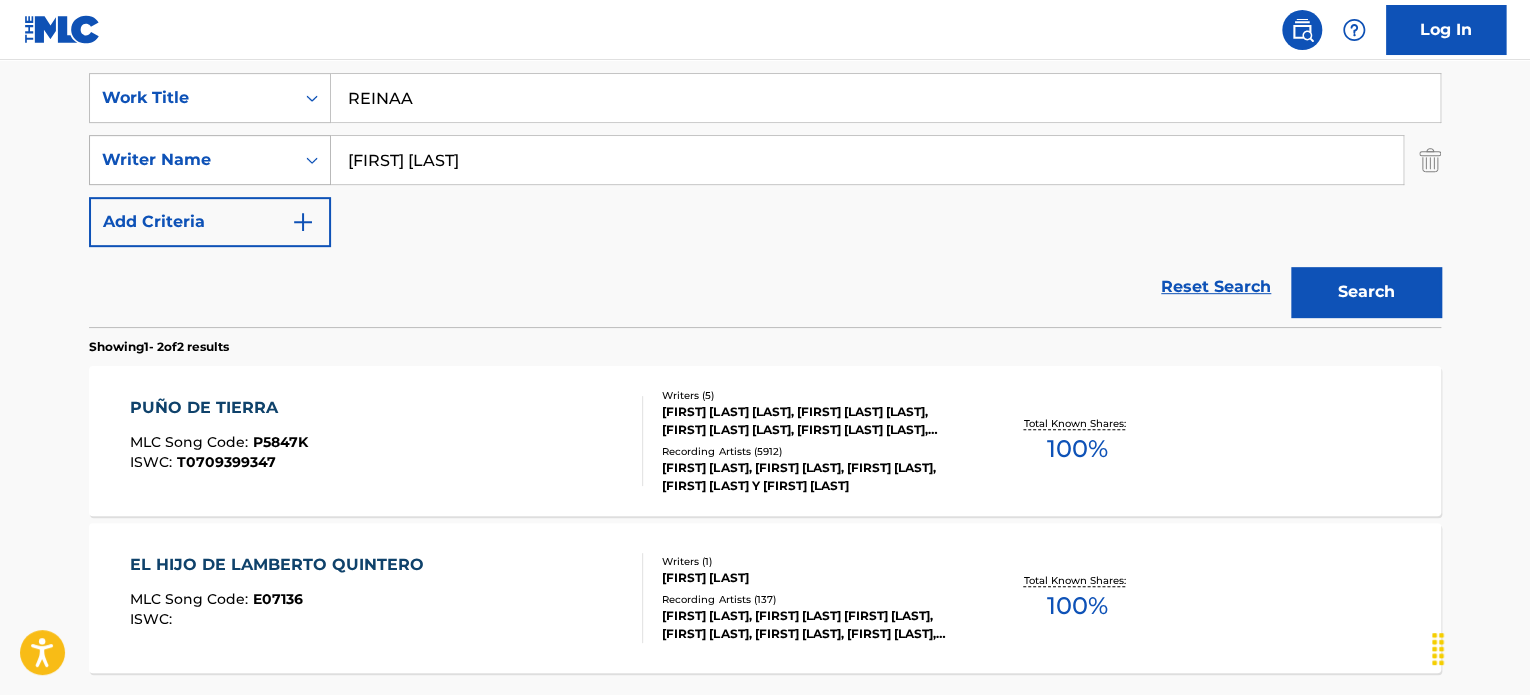 drag, startPoint x: 468, startPoint y: 162, endPoint x: 246, endPoint y: 174, distance: 222.32408 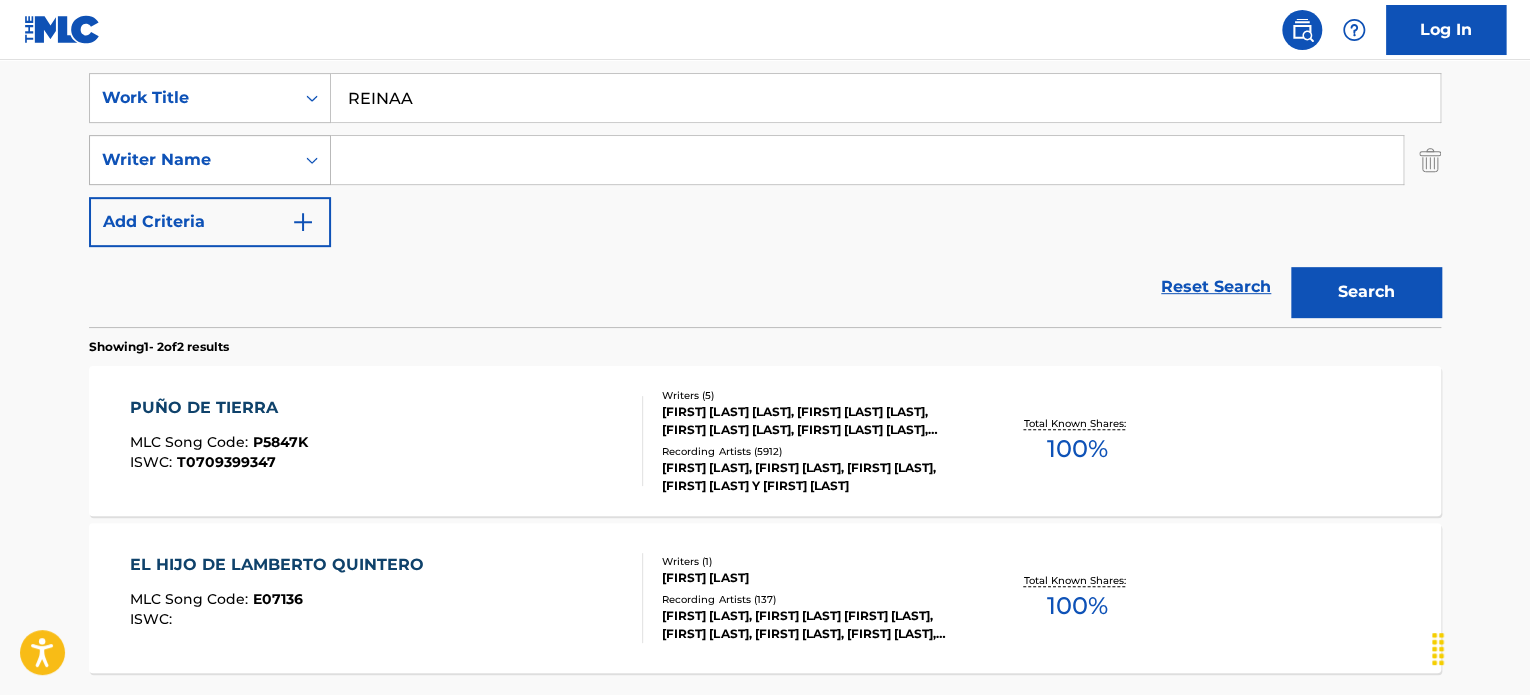 type on "D" 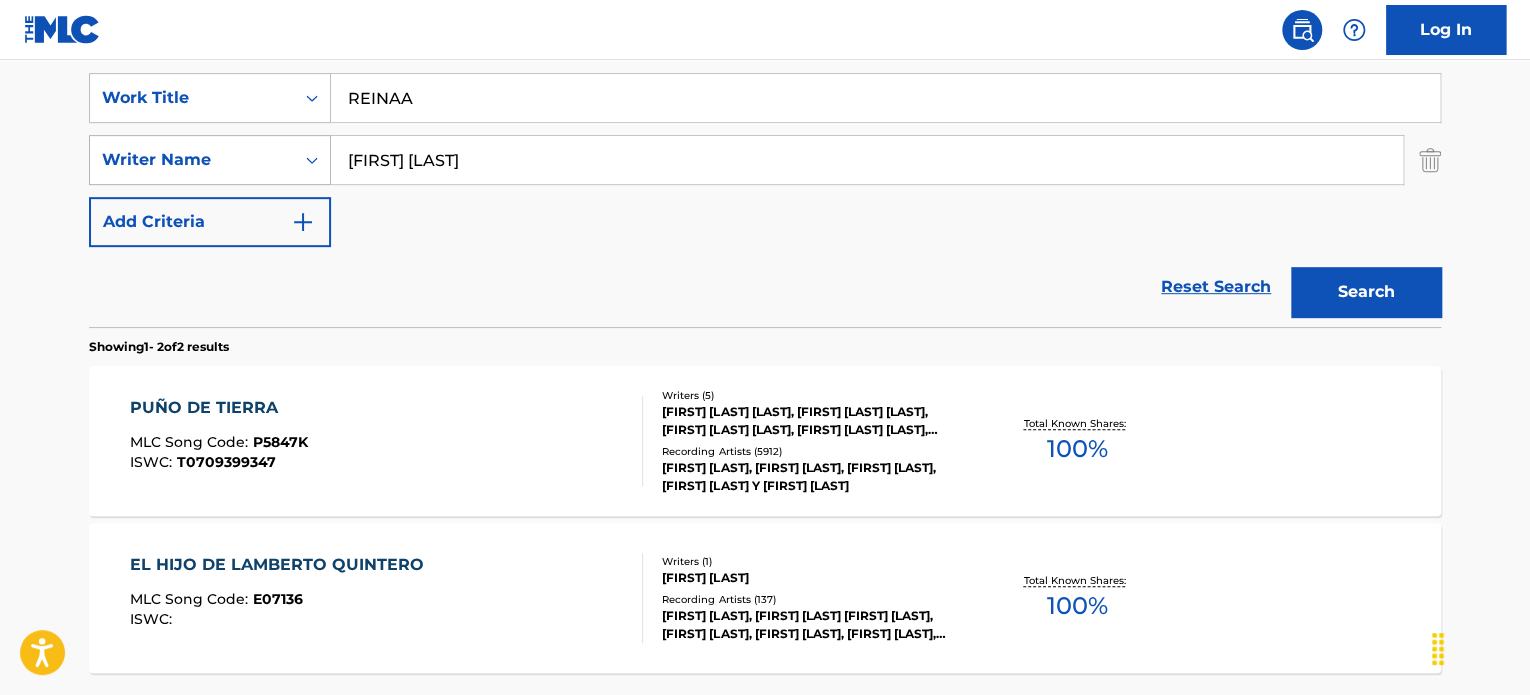 click on "Search" at bounding box center (1366, 292) 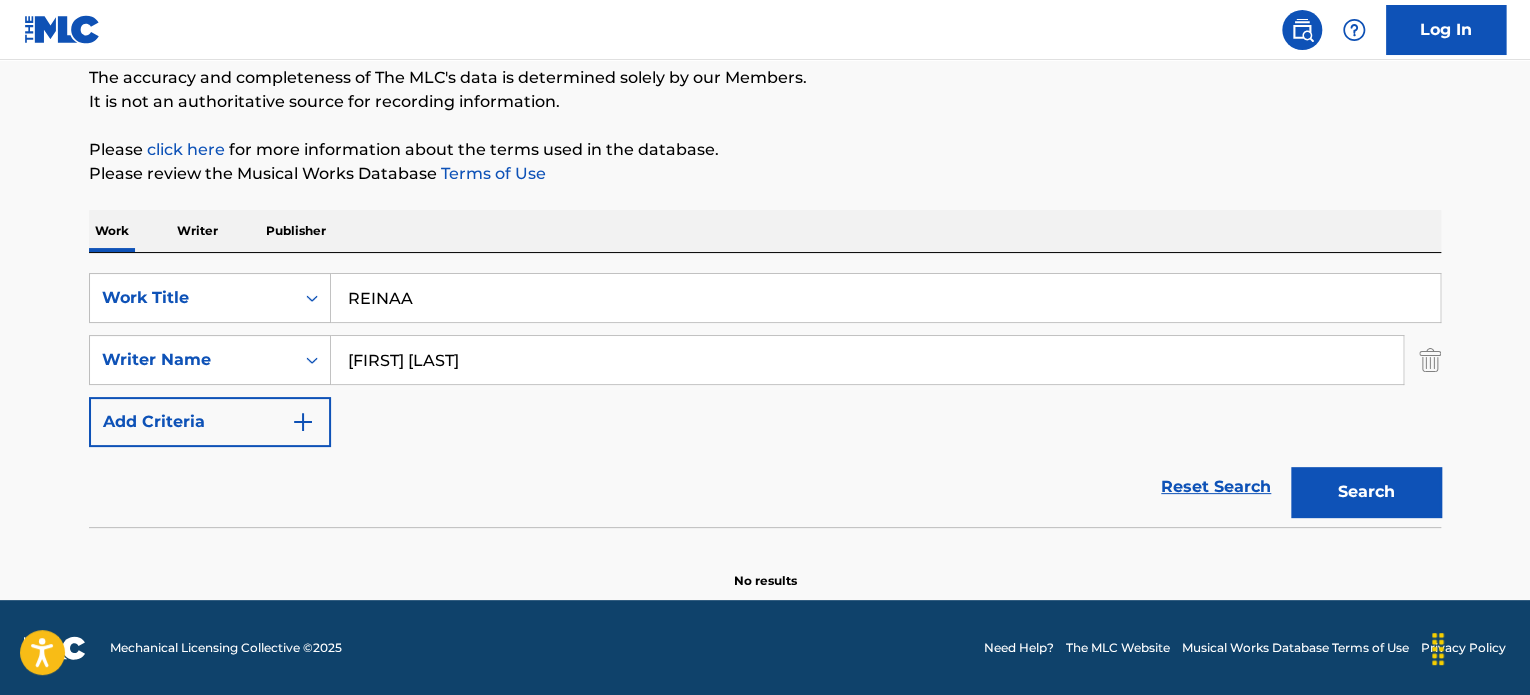 click on "Work Title REINAA Writer Name [FIRST] [LAST] Add Criteria" at bounding box center [765, 360] 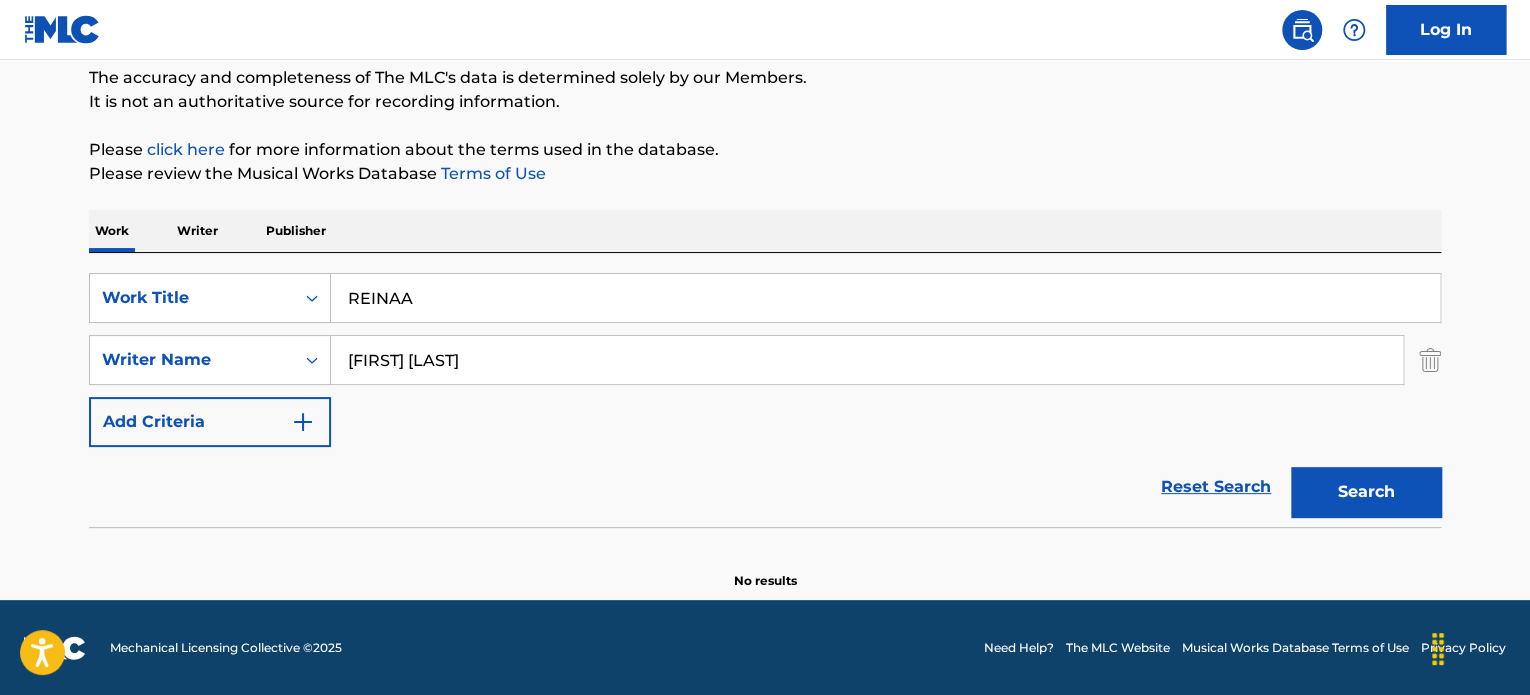 click on "[FIRST] [LAST]" at bounding box center (867, 360) 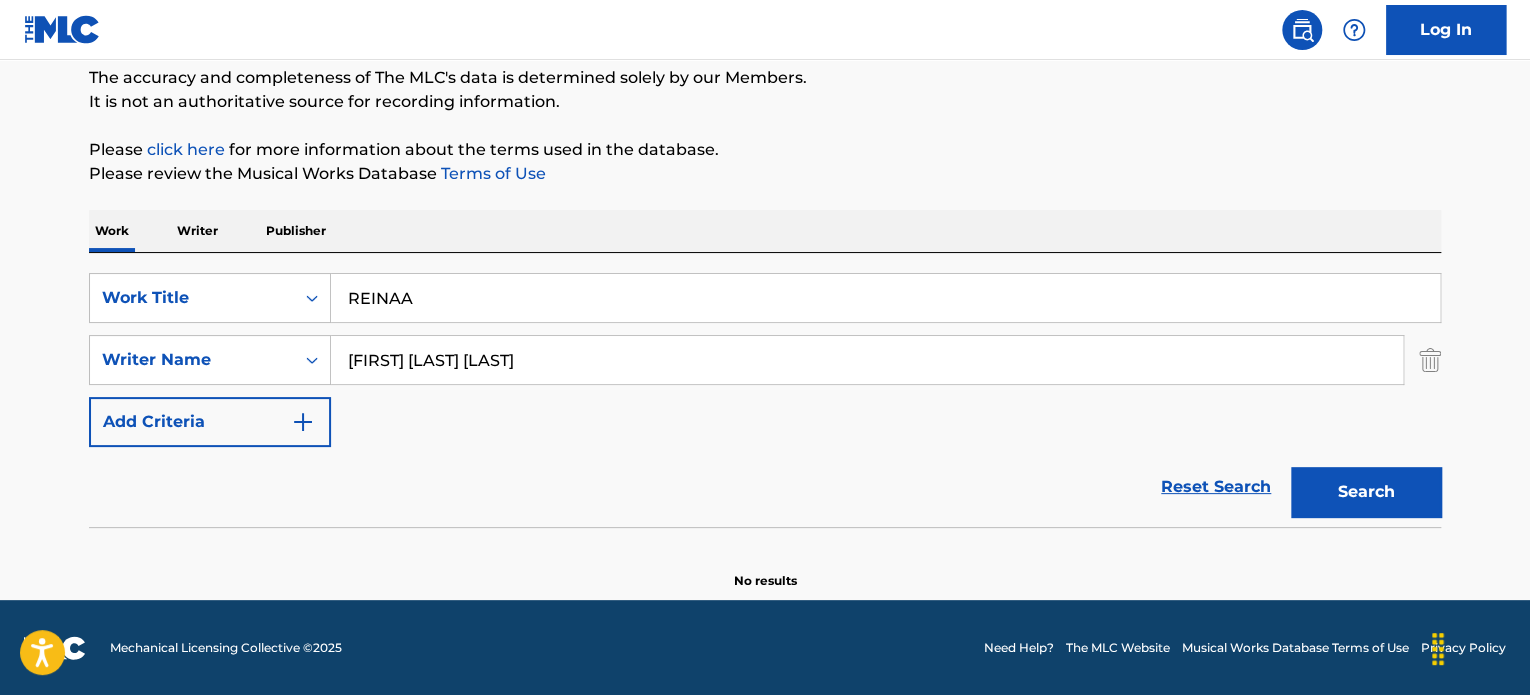 click on "Search" at bounding box center (1366, 492) 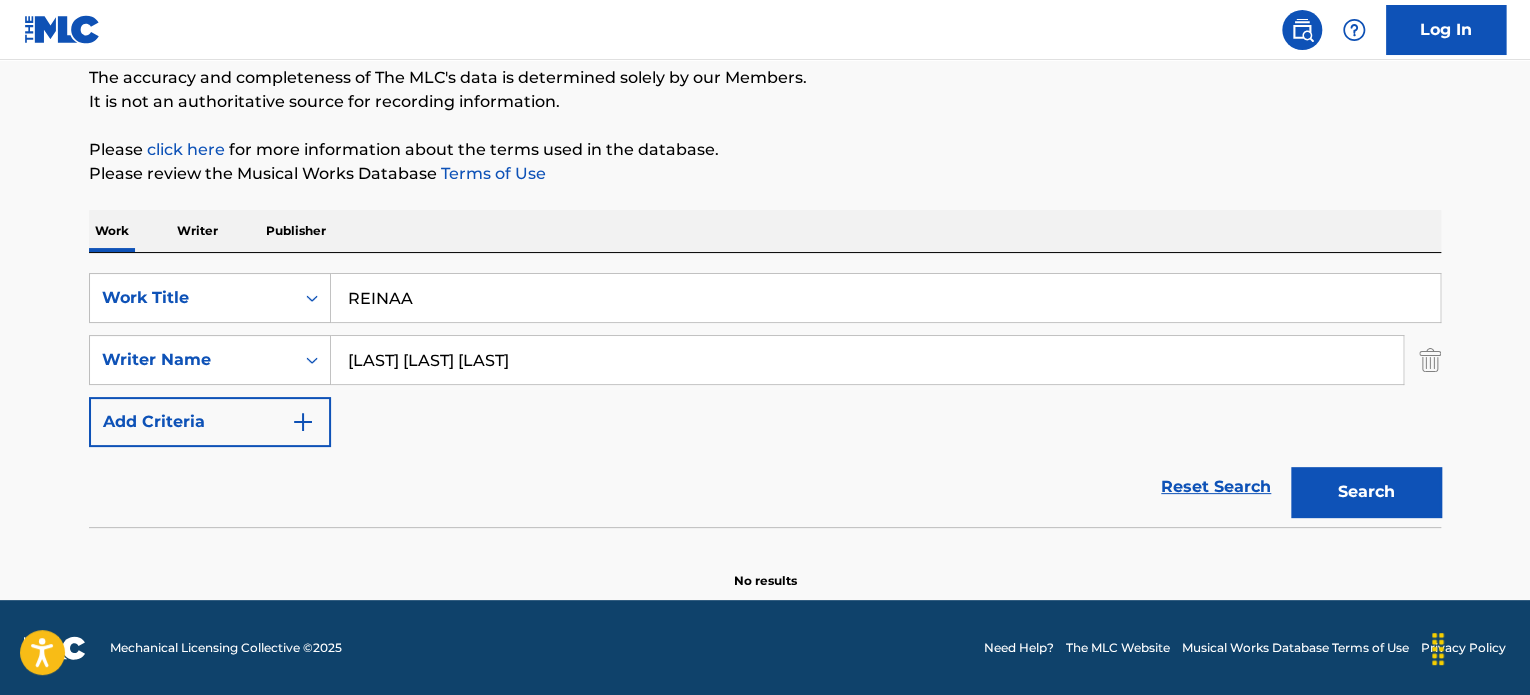 type on "[LAST] [LAST] [LAST]" 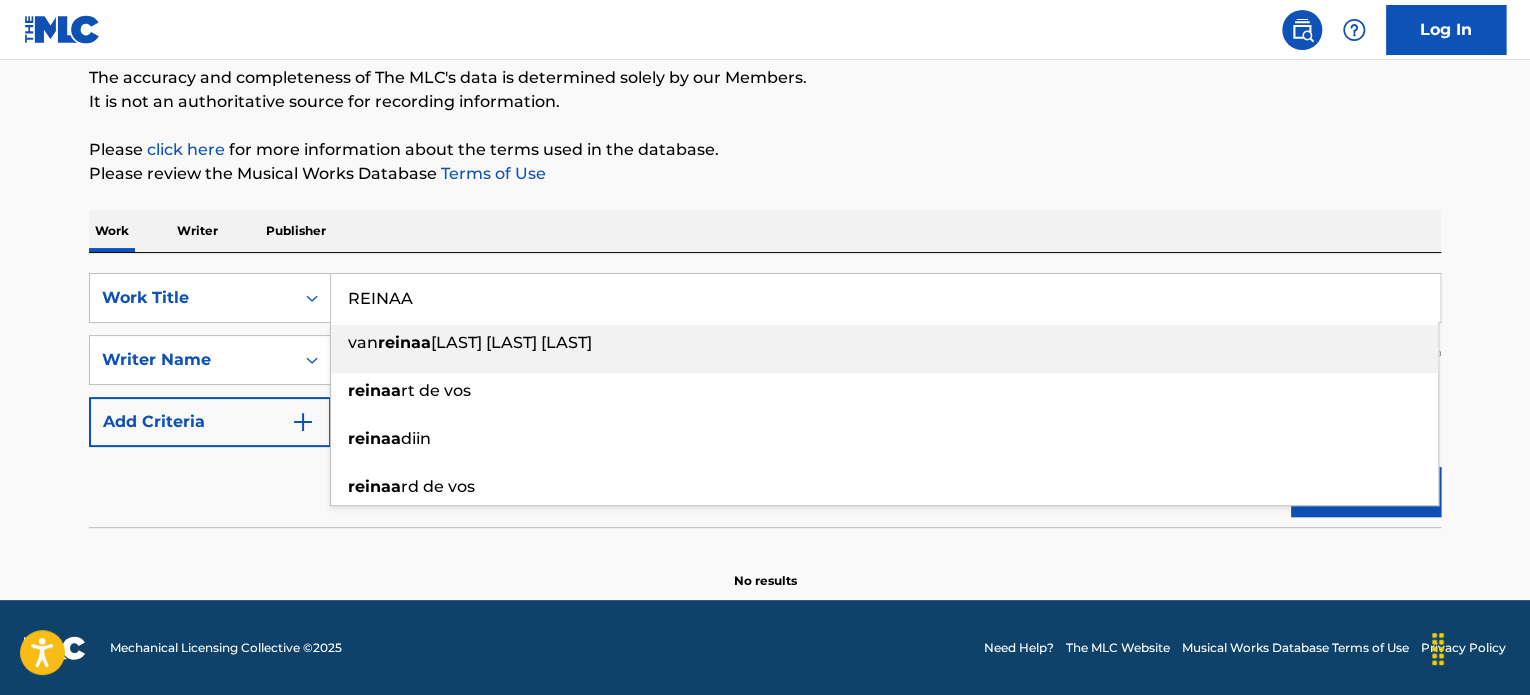 click on "REINAA" at bounding box center [885, 298] 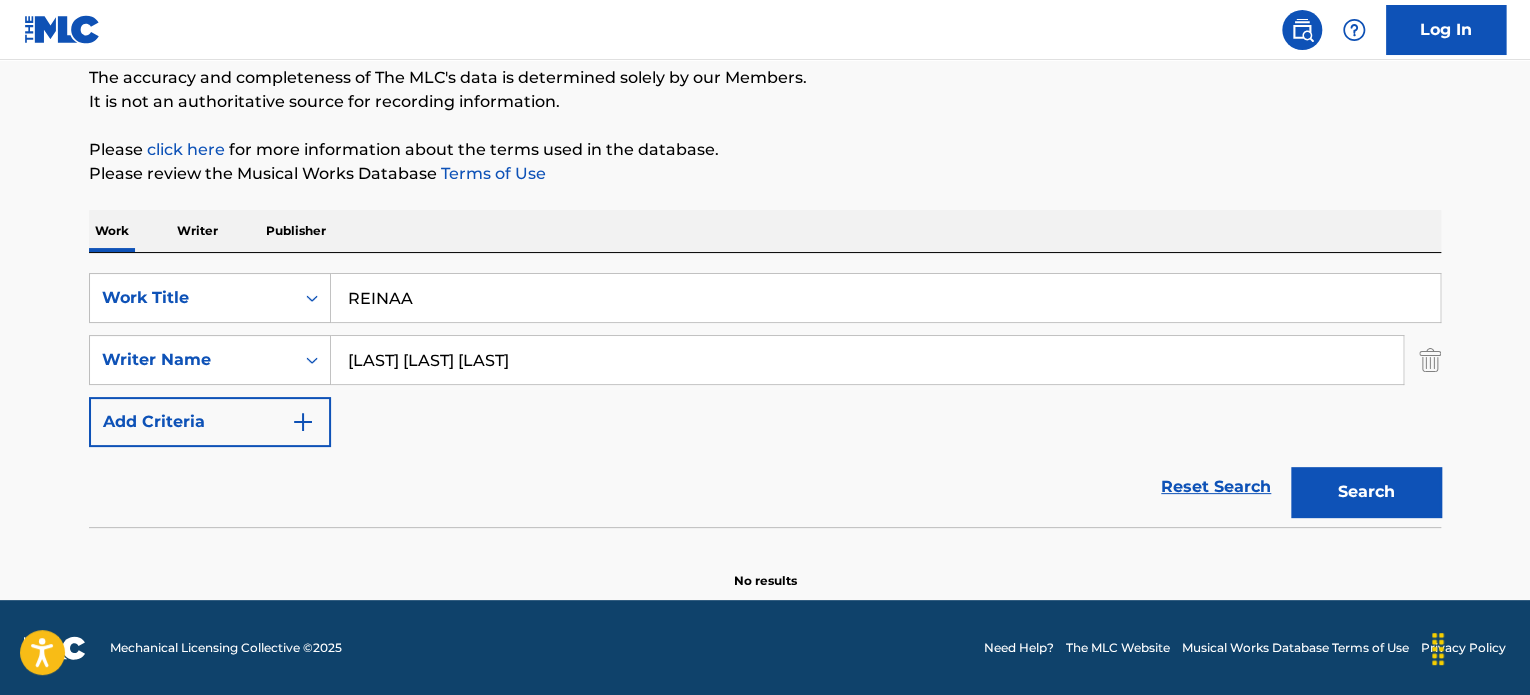 click on "Work Title REINAA Writer Name [LAST] [LAST] [LAST] Add Criteria Reset Search Search No results" at bounding box center [765, 264] 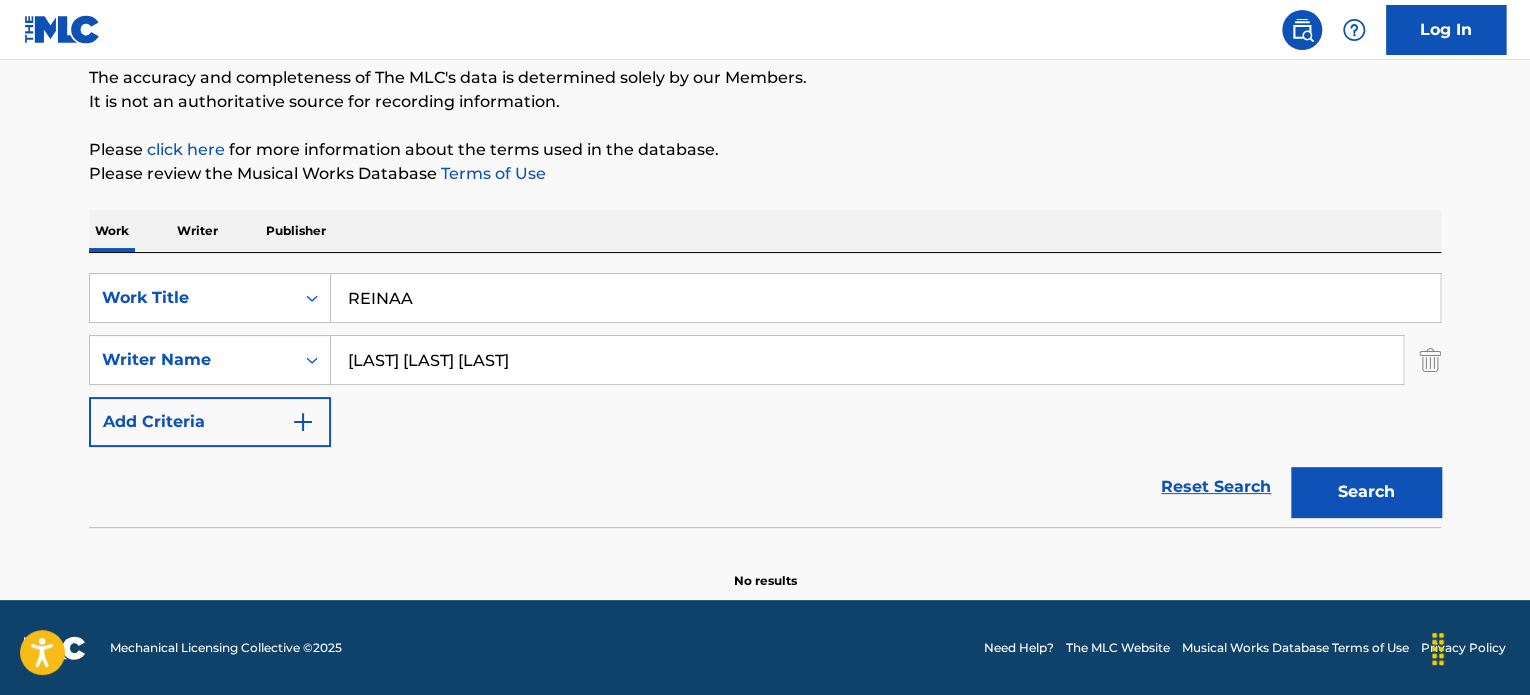 click on "REINAA" at bounding box center [885, 298] 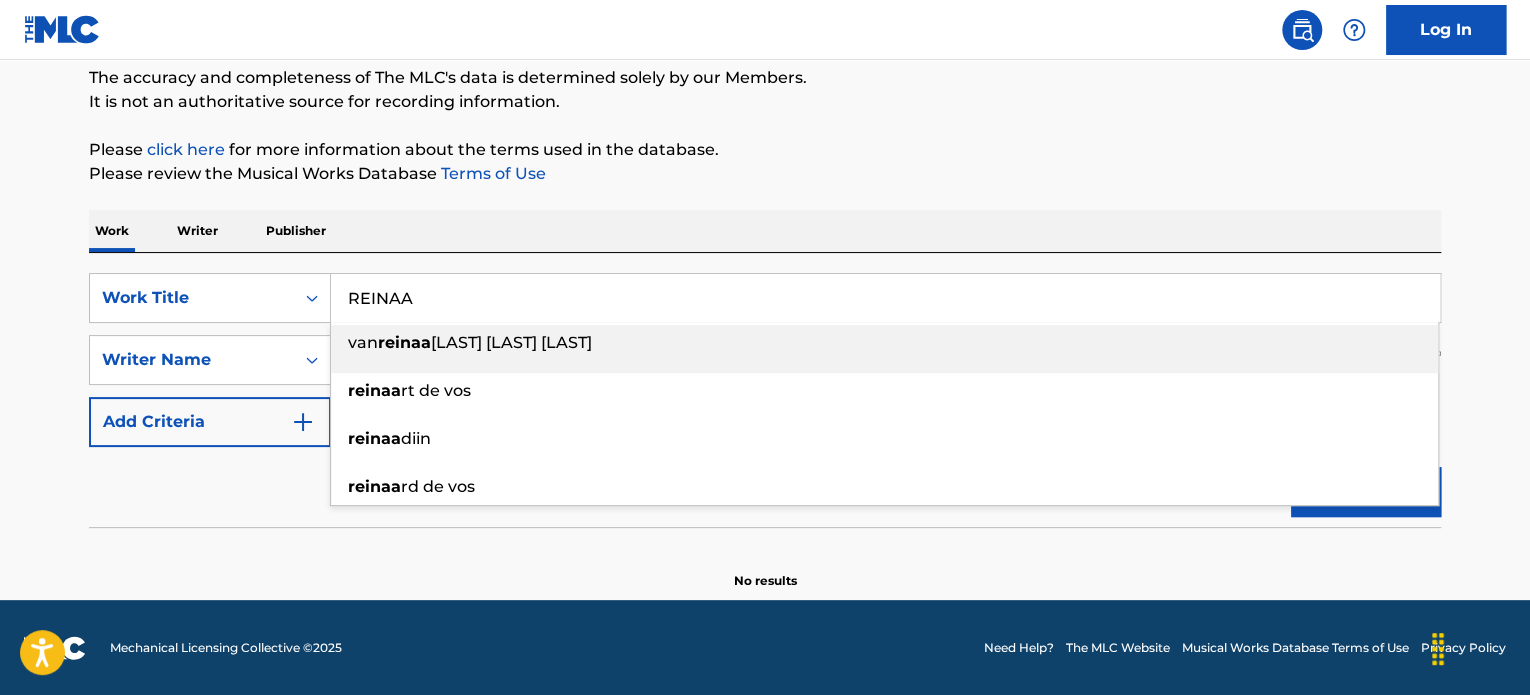 click on "REINAA" at bounding box center [885, 298] 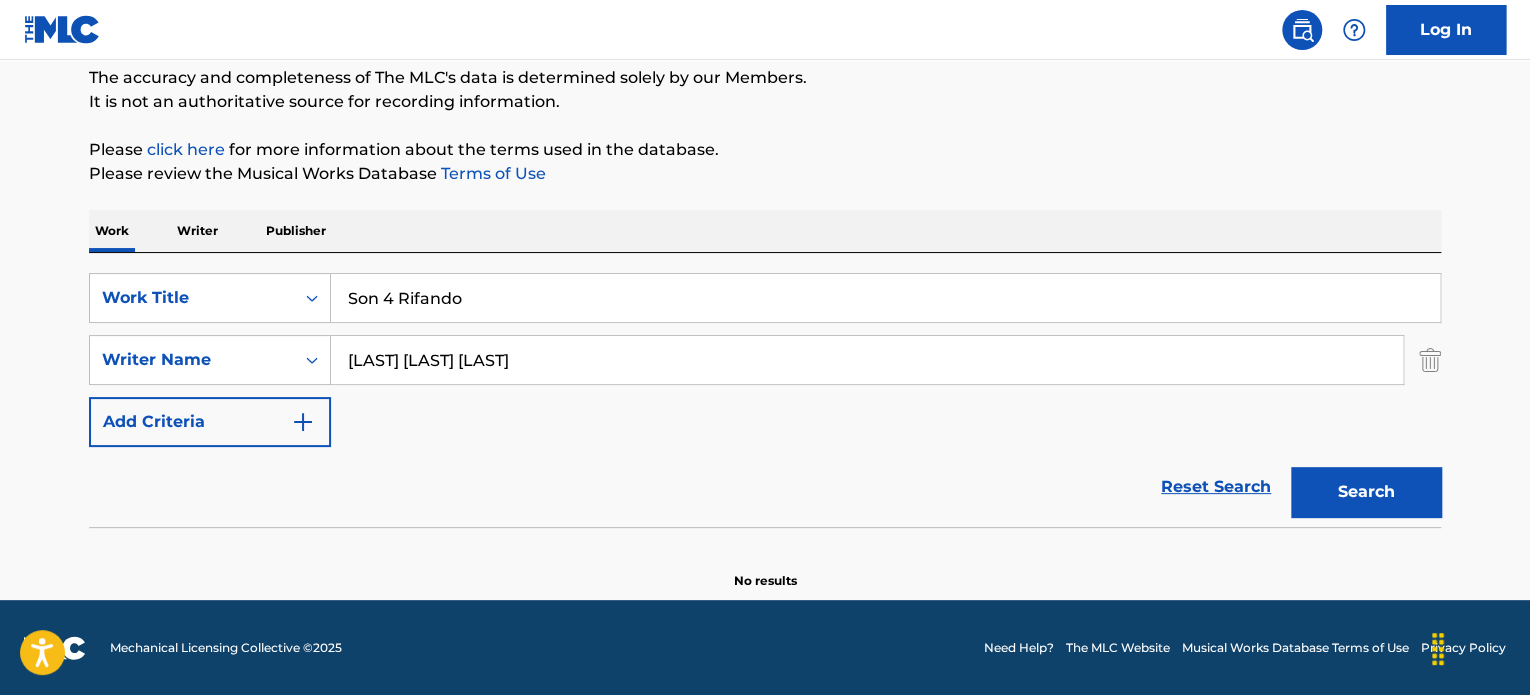 type on "Son 4 Rifando" 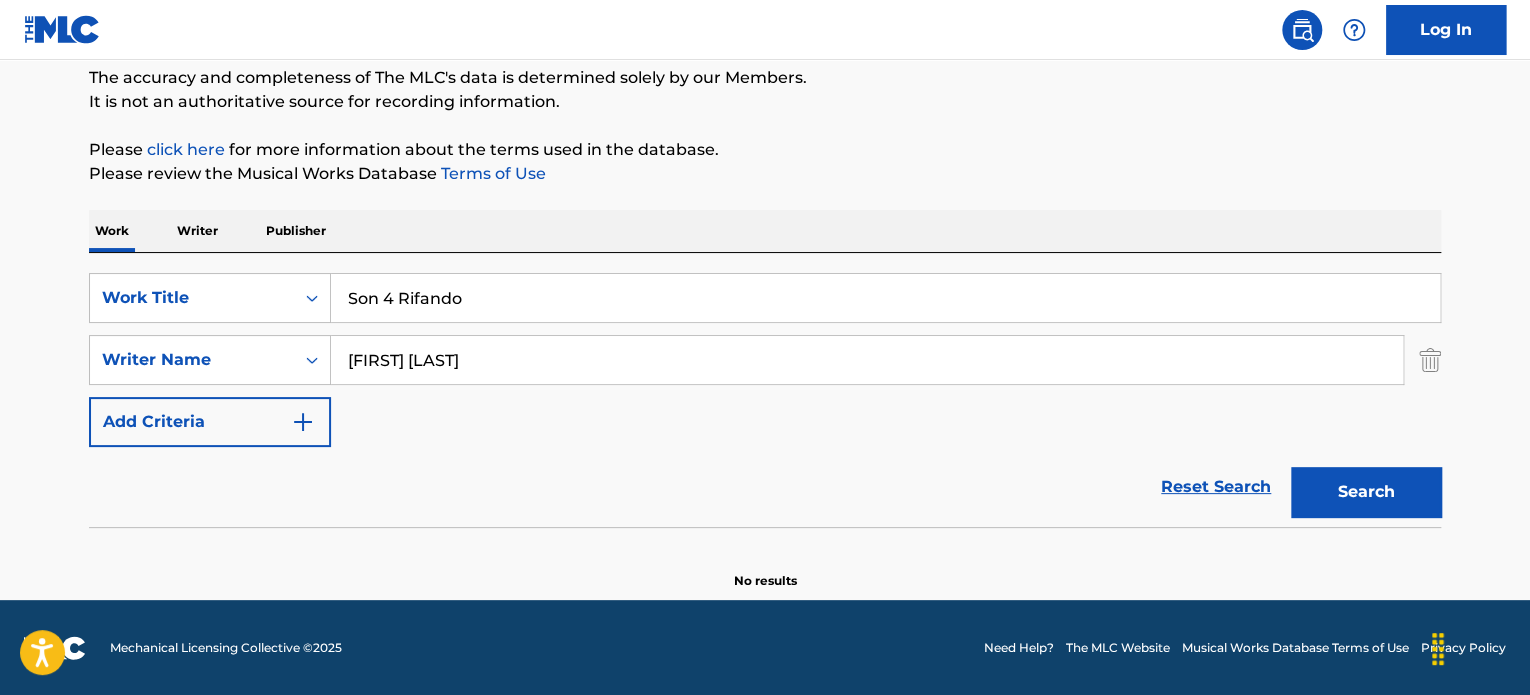 click on "[FIRST] [LAST]" at bounding box center [867, 360] 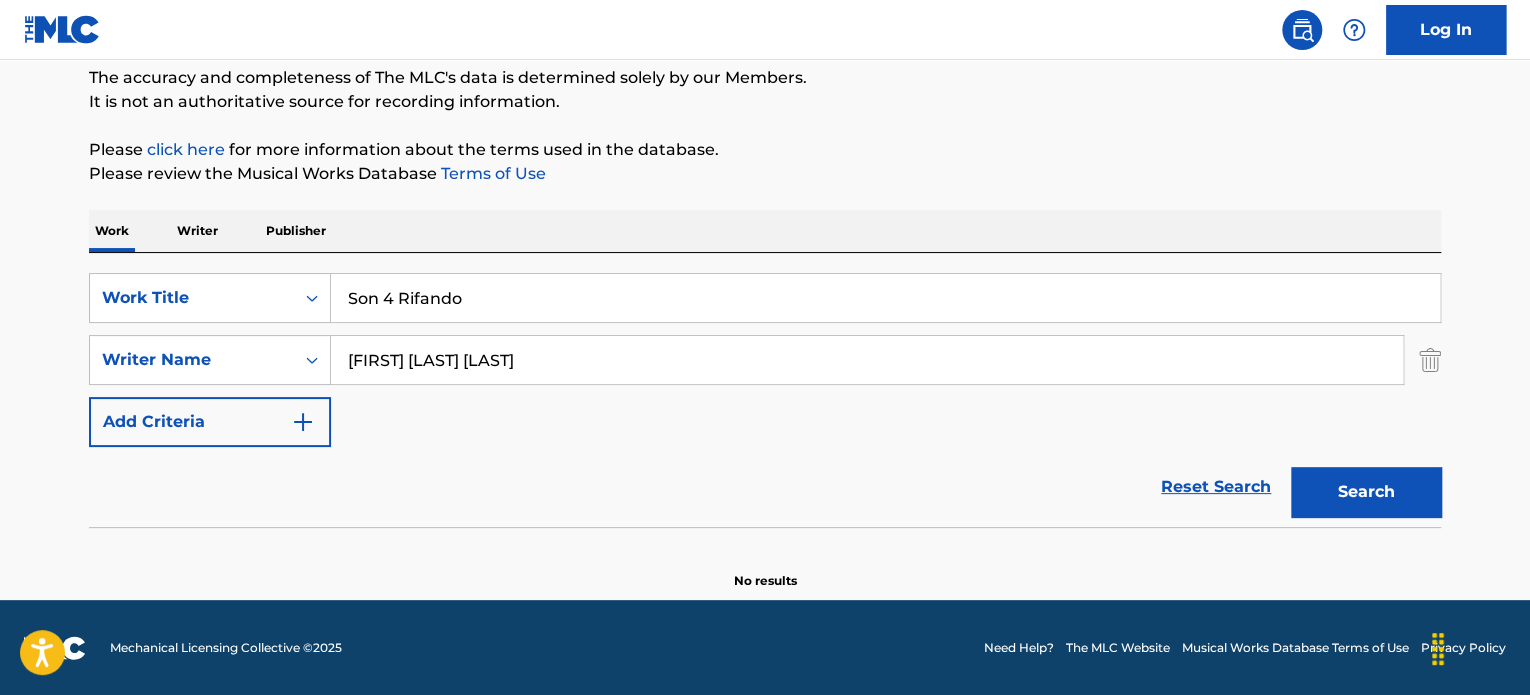 type on "[FIRST] [LAST] [LAST]" 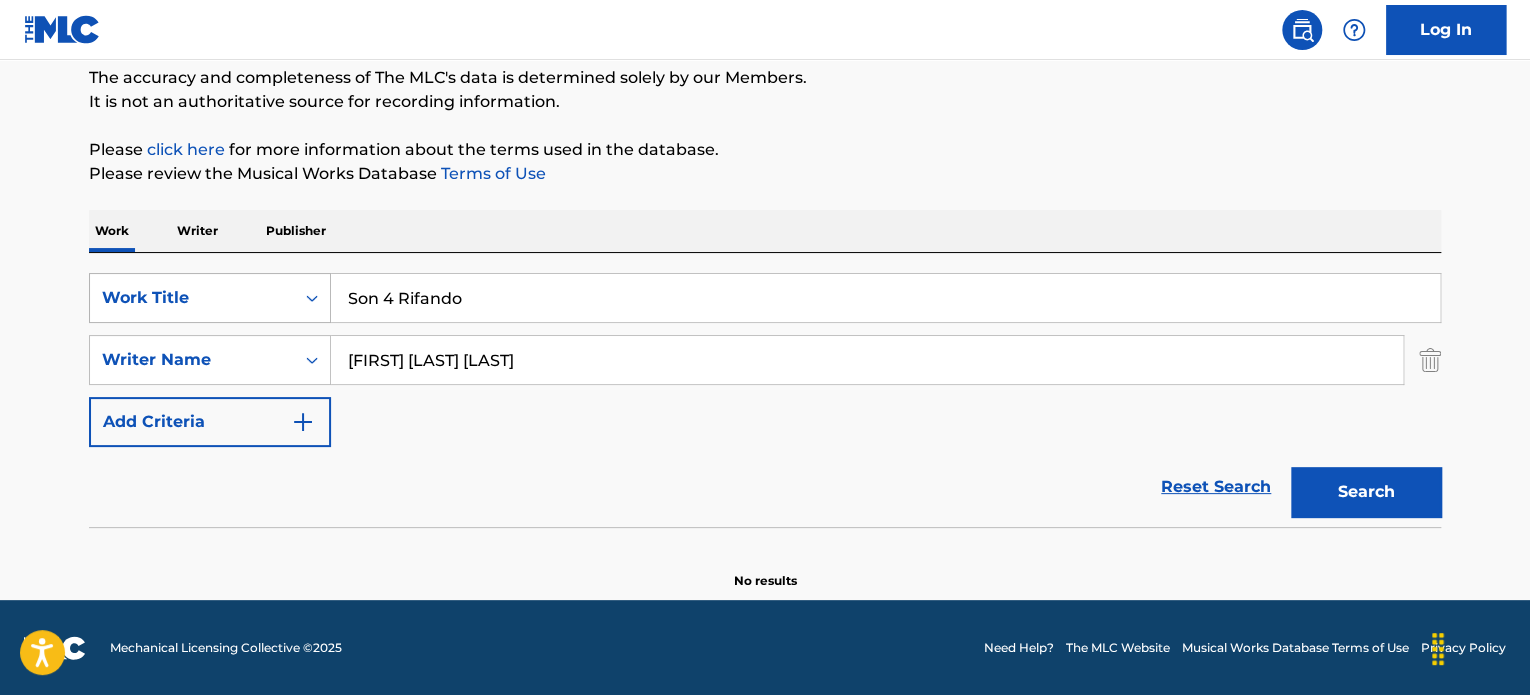 drag, startPoint x: 361, startPoint y: 293, endPoint x: 224, endPoint y: 285, distance: 137.23338 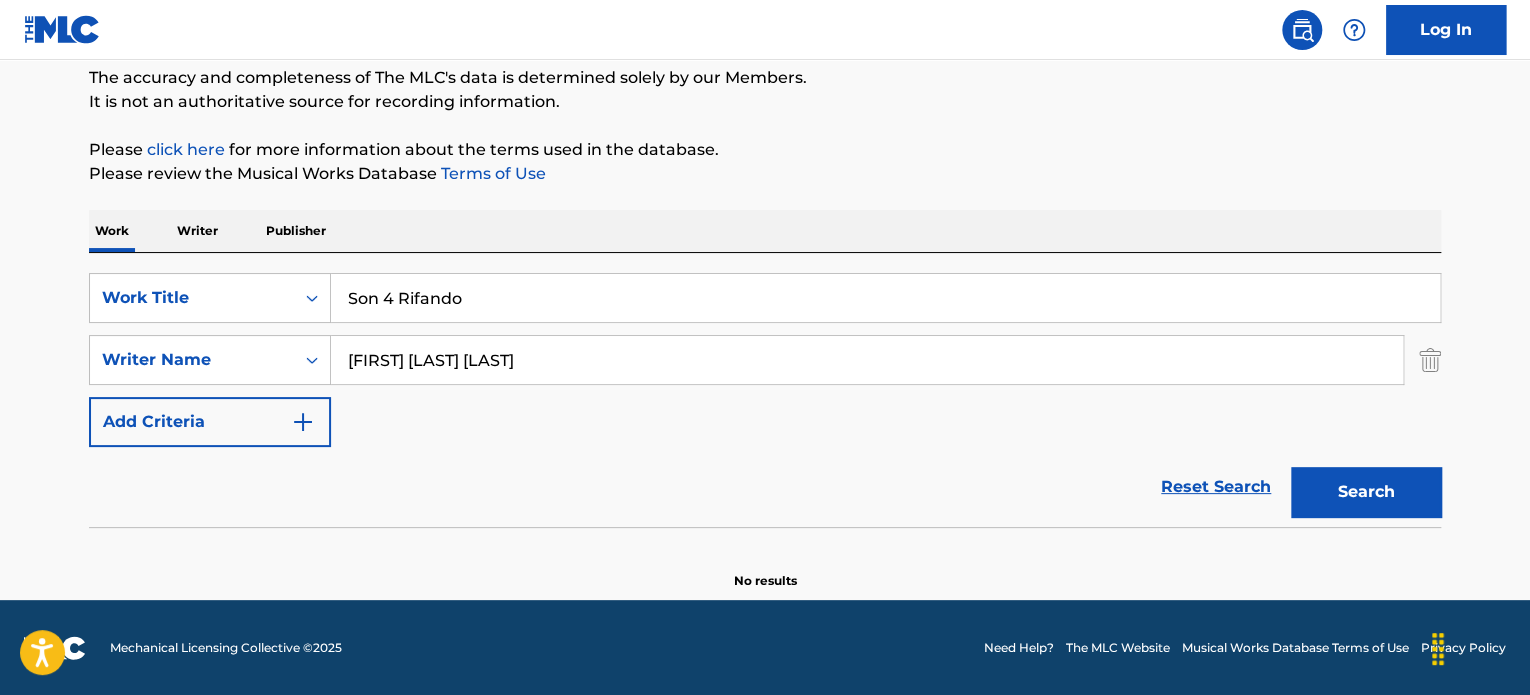 click on "[FIRST] [LAST] [LAST]" at bounding box center (867, 360) 